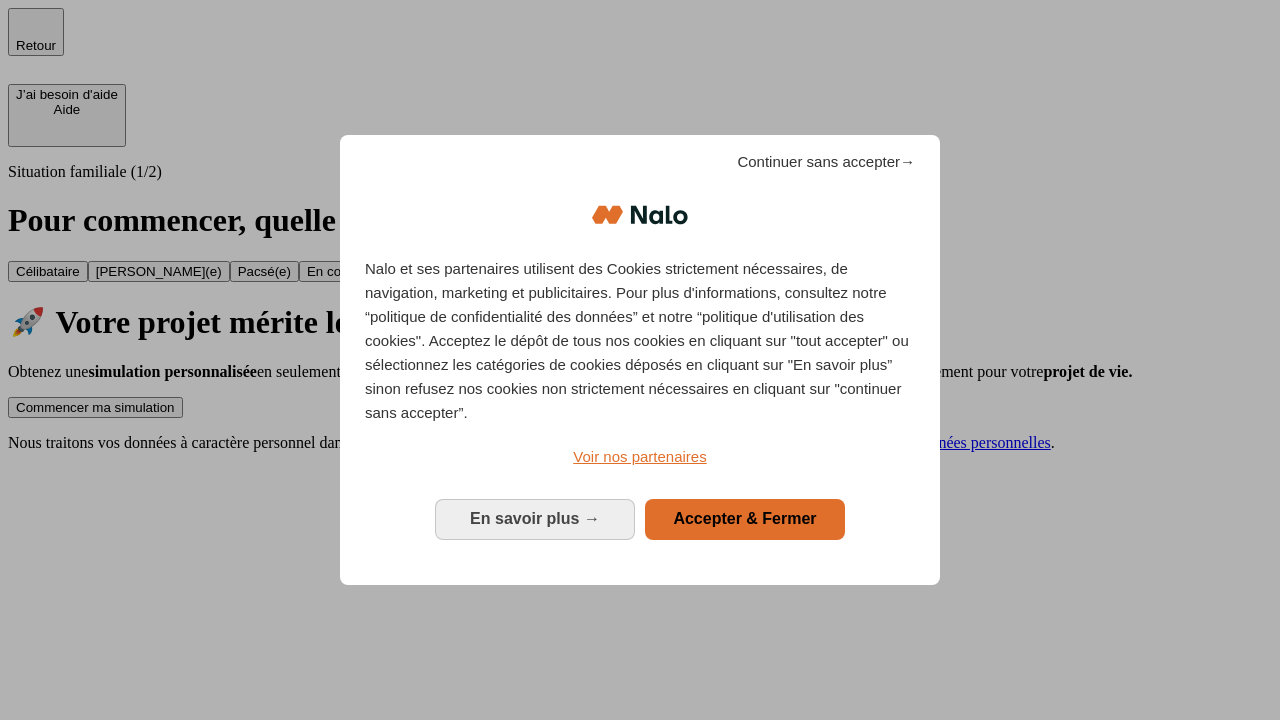 scroll, scrollTop: 0, scrollLeft: 0, axis: both 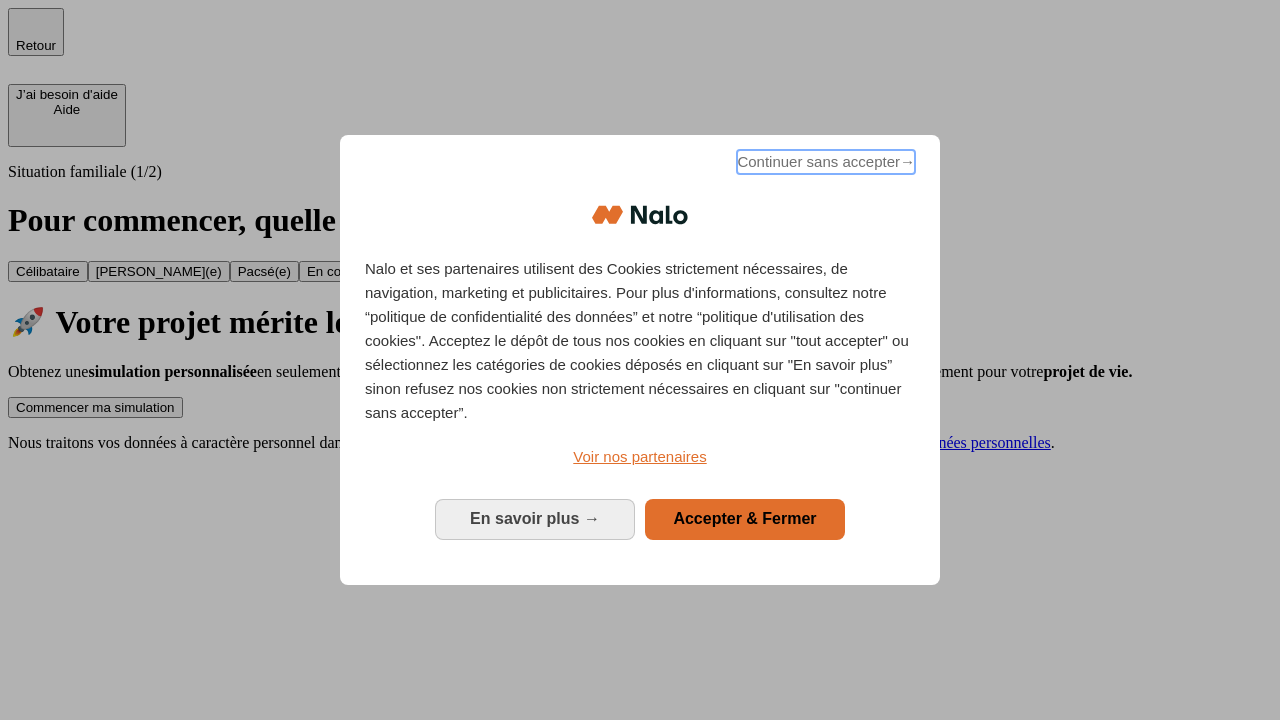 click on "Continuer sans accepter  →" at bounding box center [826, 162] 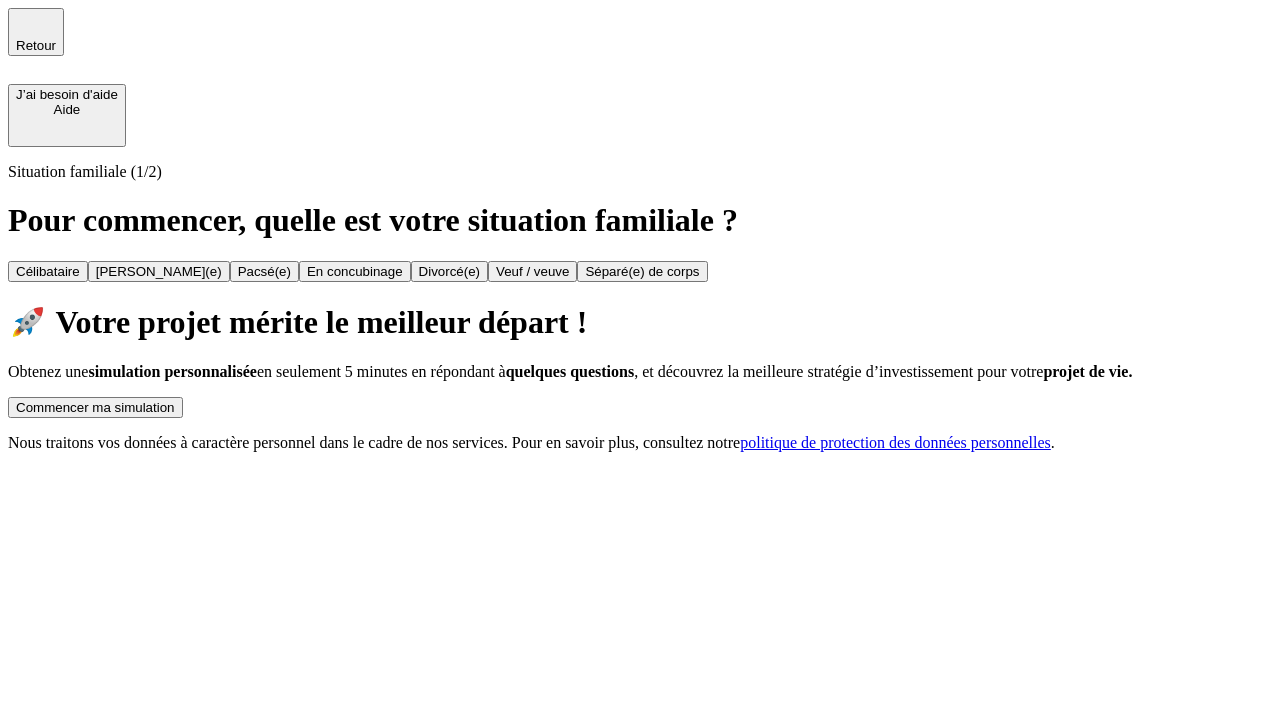 click on "Commencer ma simulation" at bounding box center [95, 407] 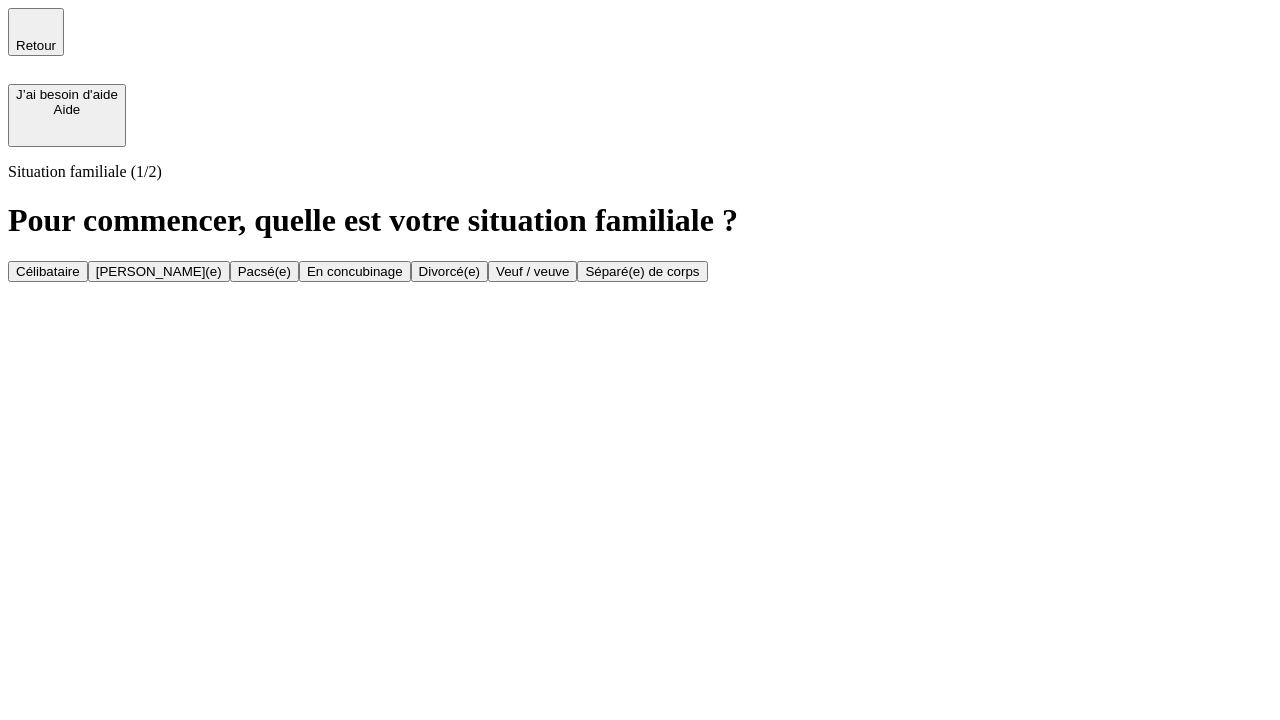 click on "Célibataire" at bounding box center (48, 271) 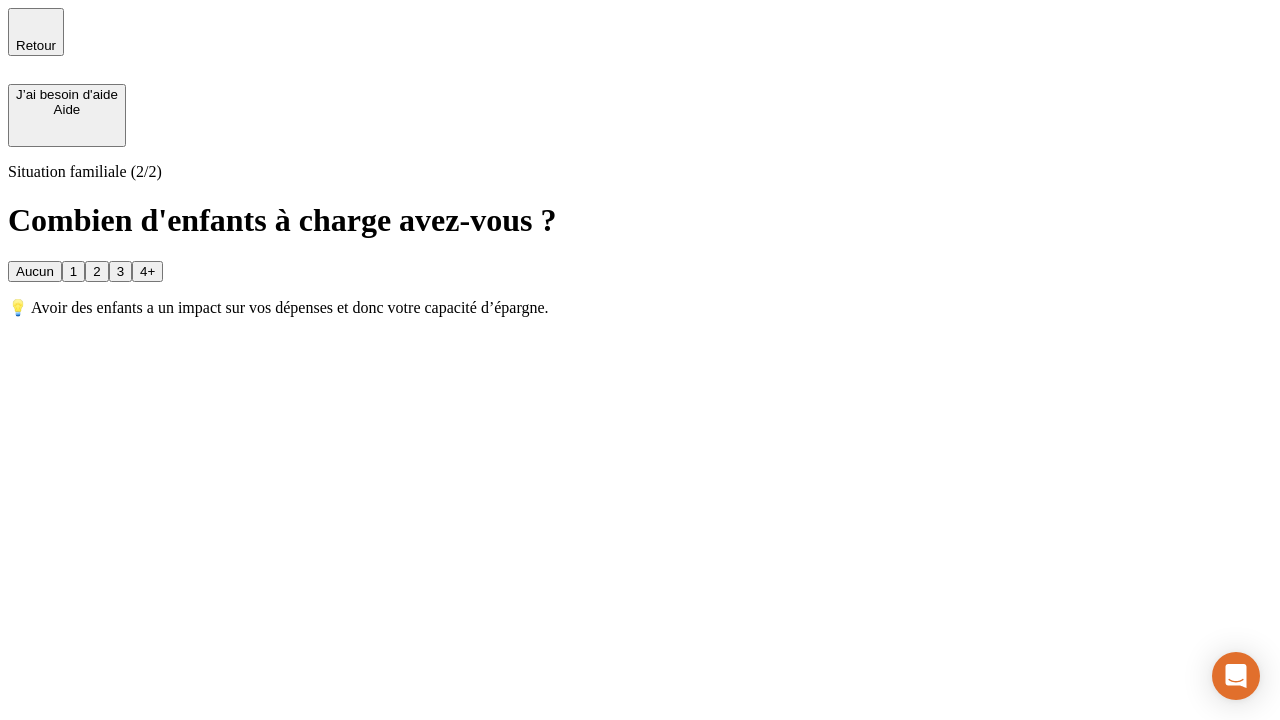 click on "Aucun" at bounding box center (35, 271) 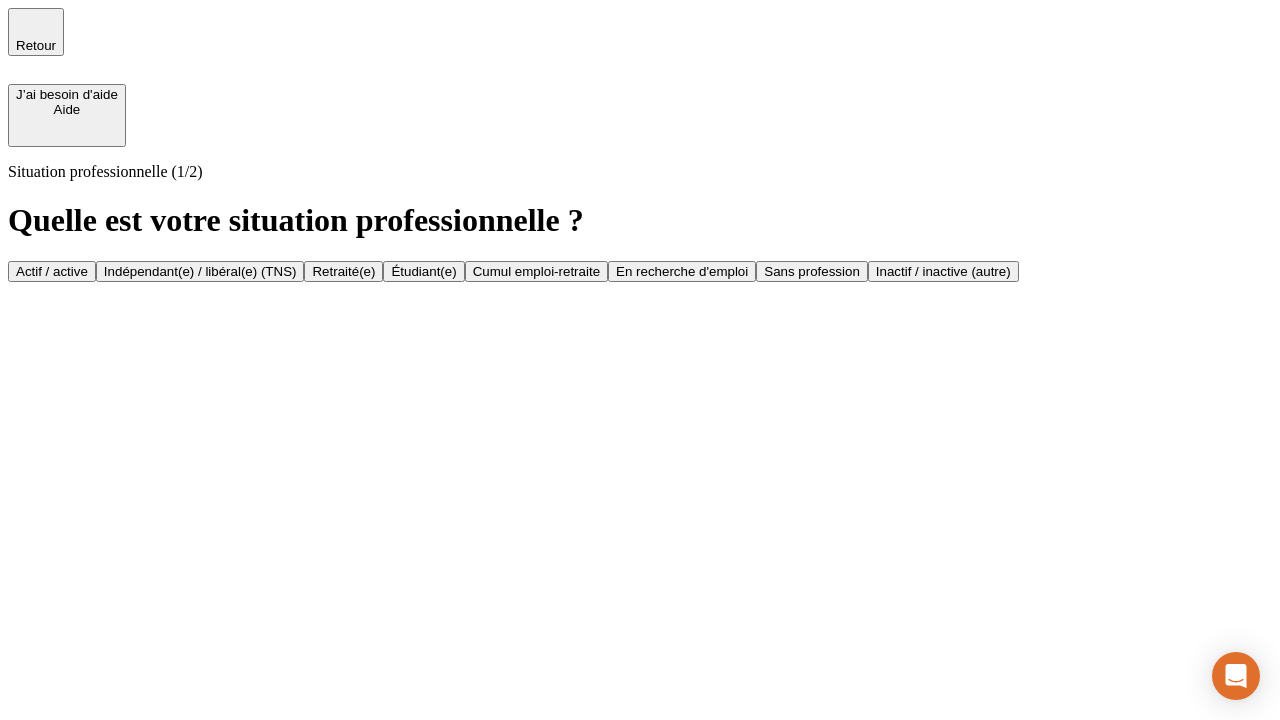 click on "Actif / active" at bounding box center (52, 271) 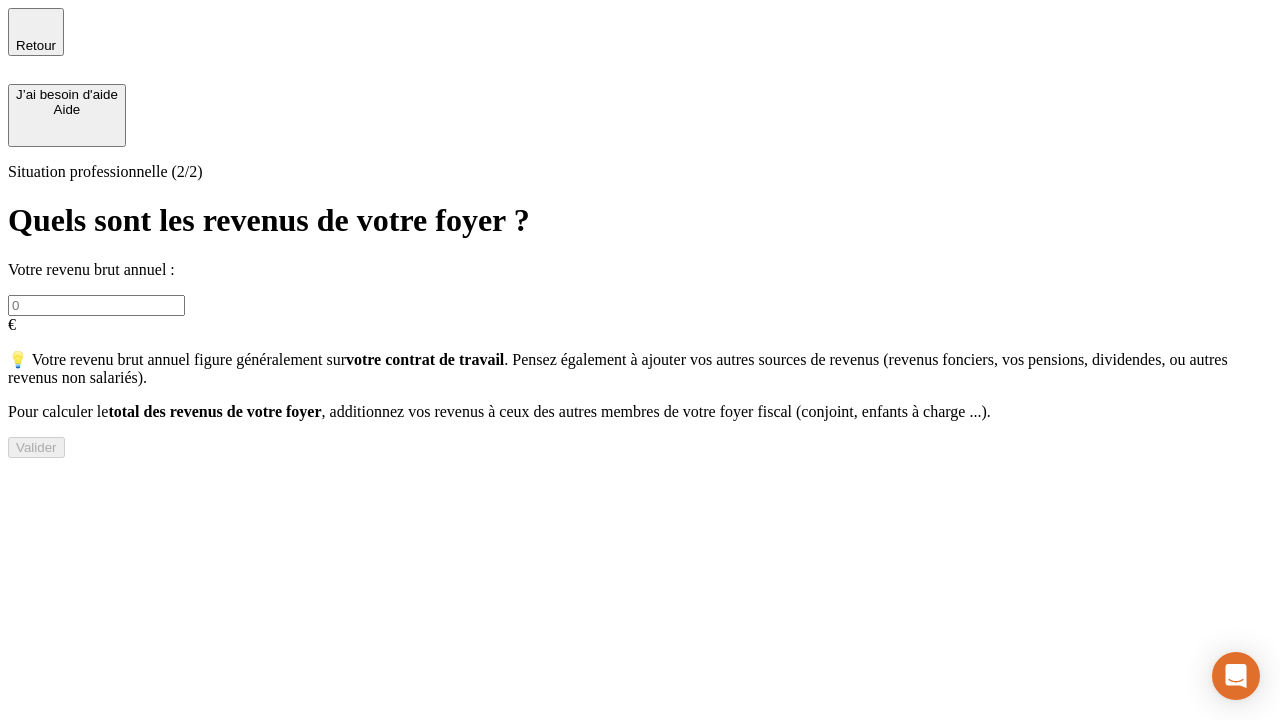 click at bounding box center (96, 305) 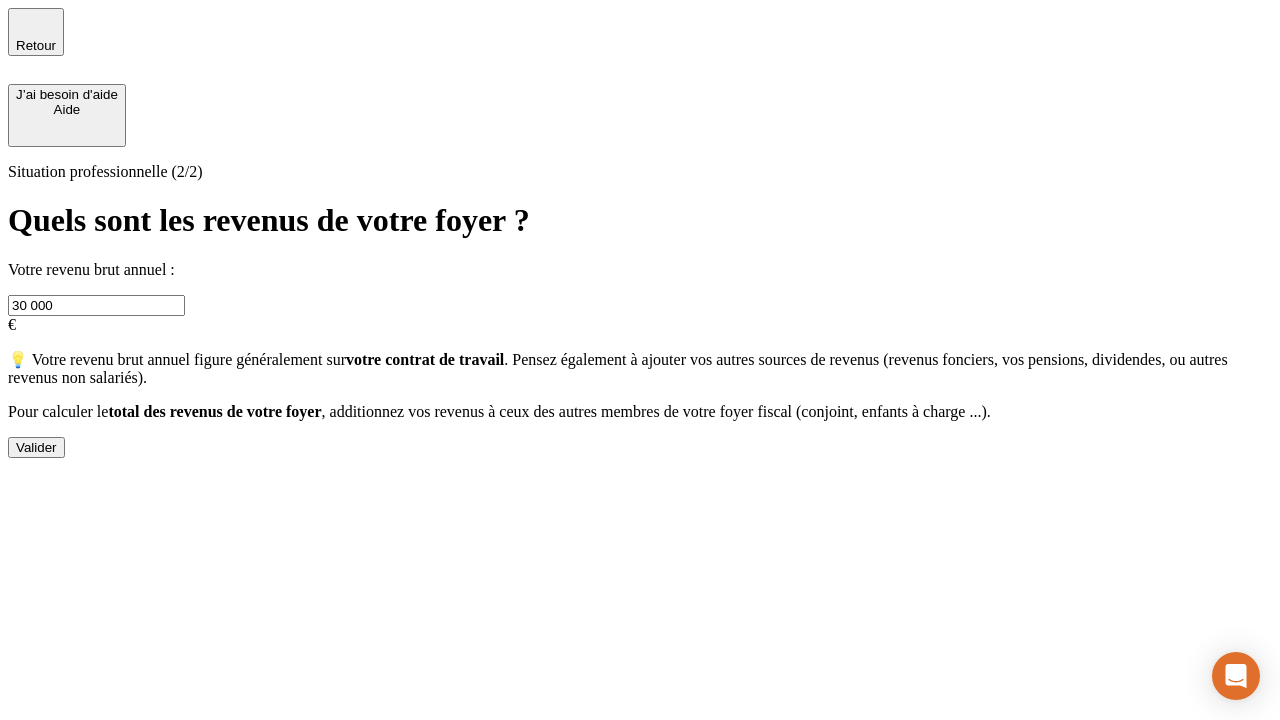 click on "Valider" at bounding box center [36, 447] 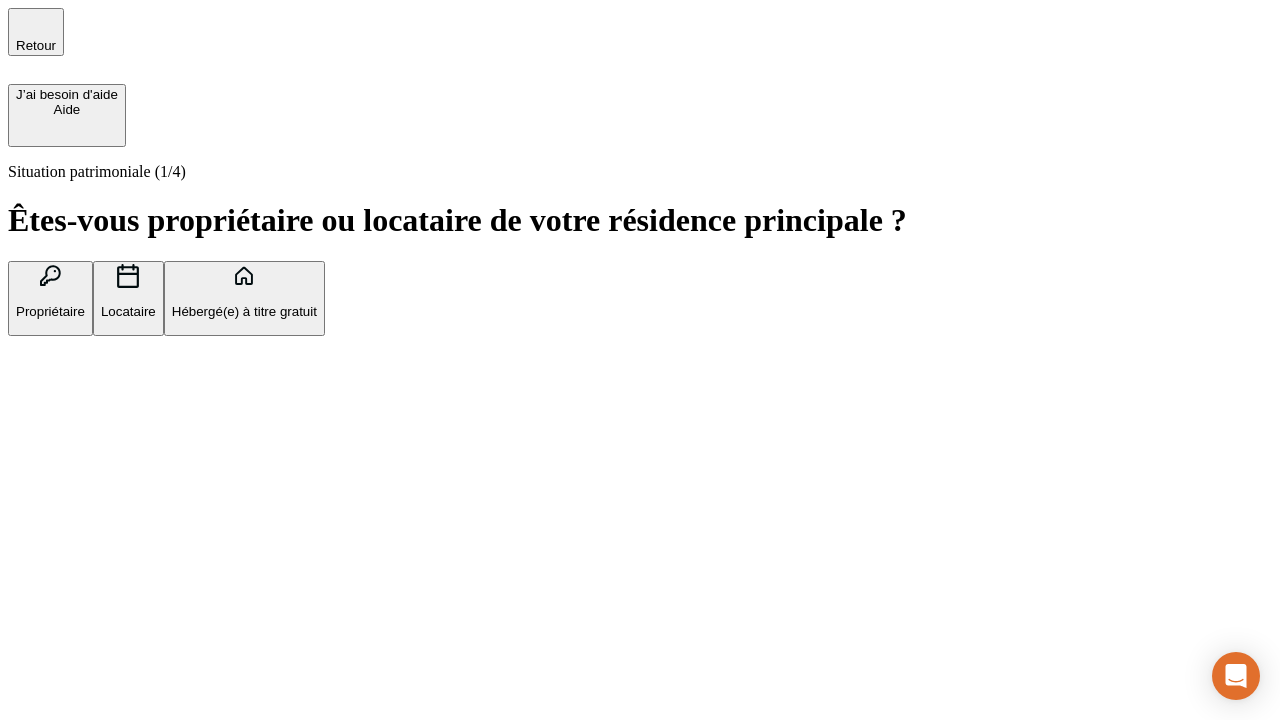 click on "Hébergé(e) à titre gratuit" at bounding box center (244, 311) 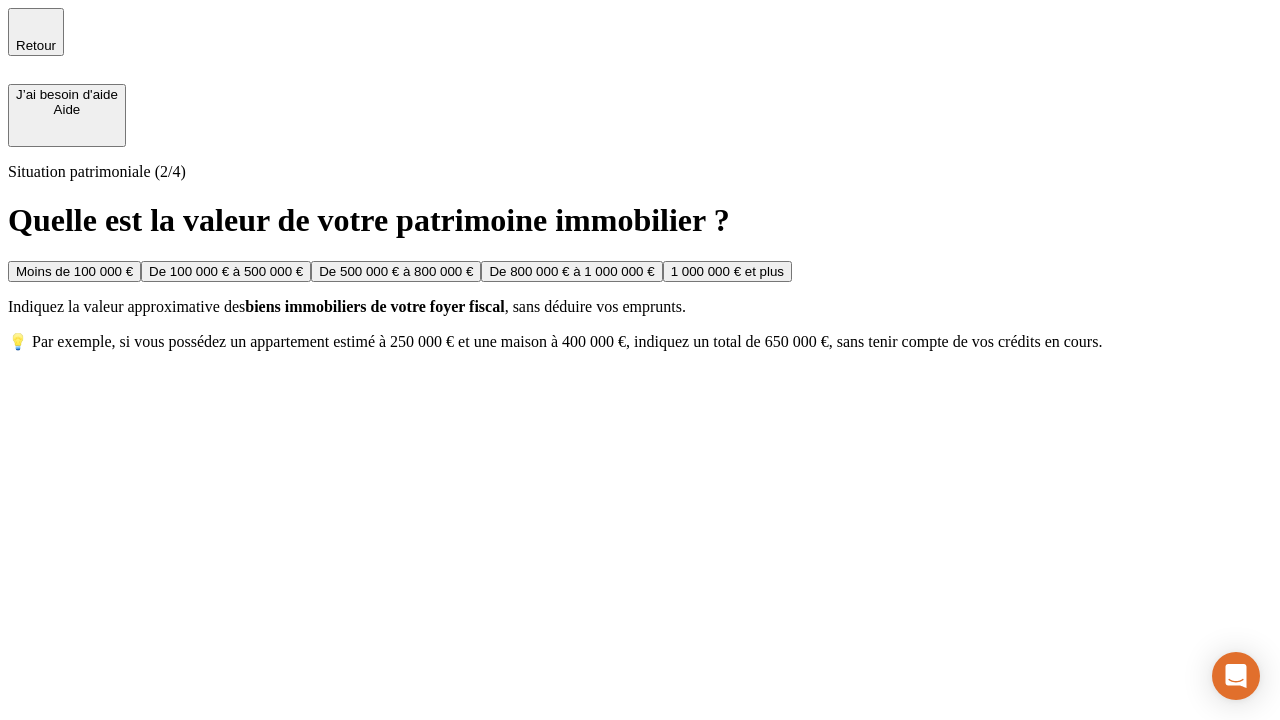 click on "Moins de 100 000 €" at bounding box center [74, 271] 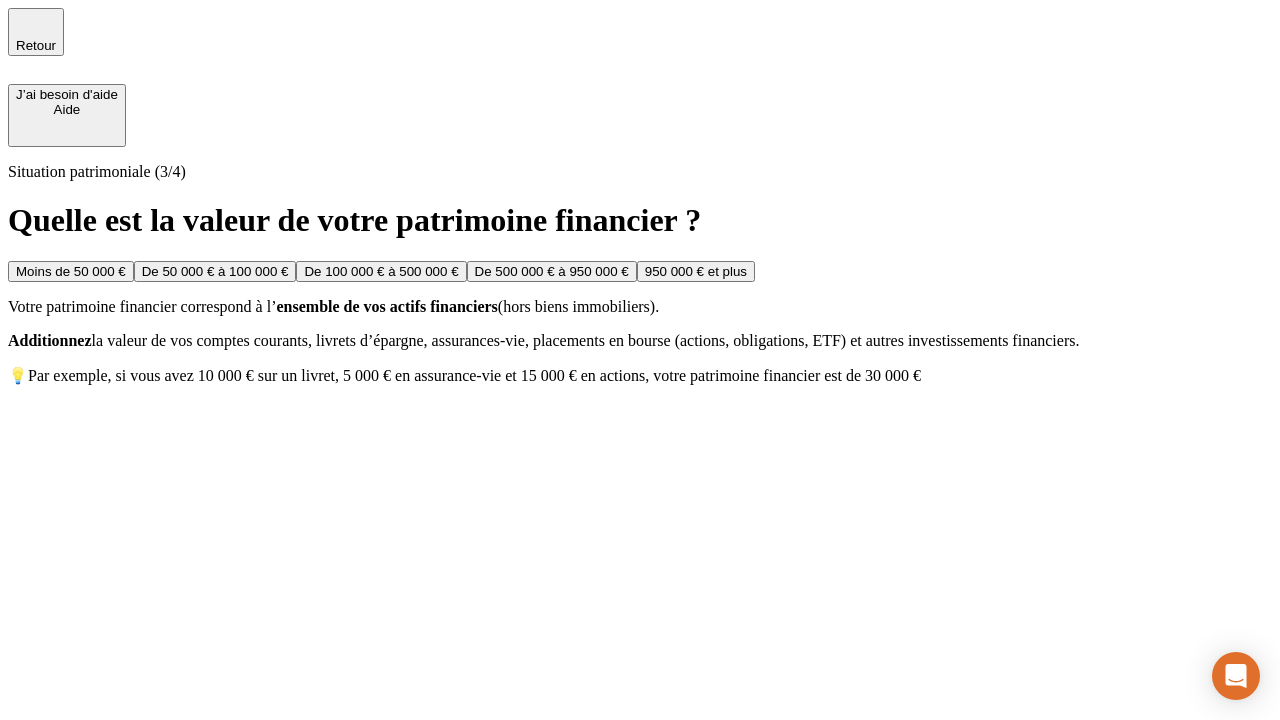 click on "Moins de 50 000 €" at bounding box center (71, 271) 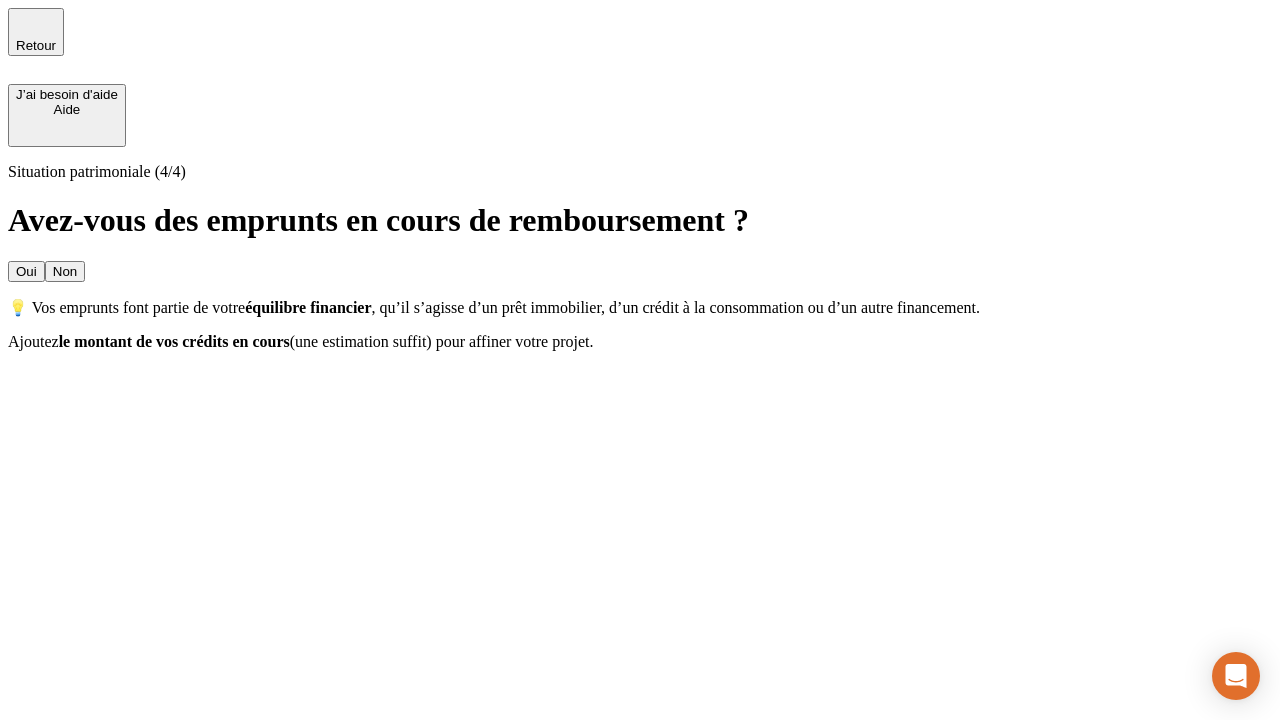 click on "Non" at bounding box center [65, 271] 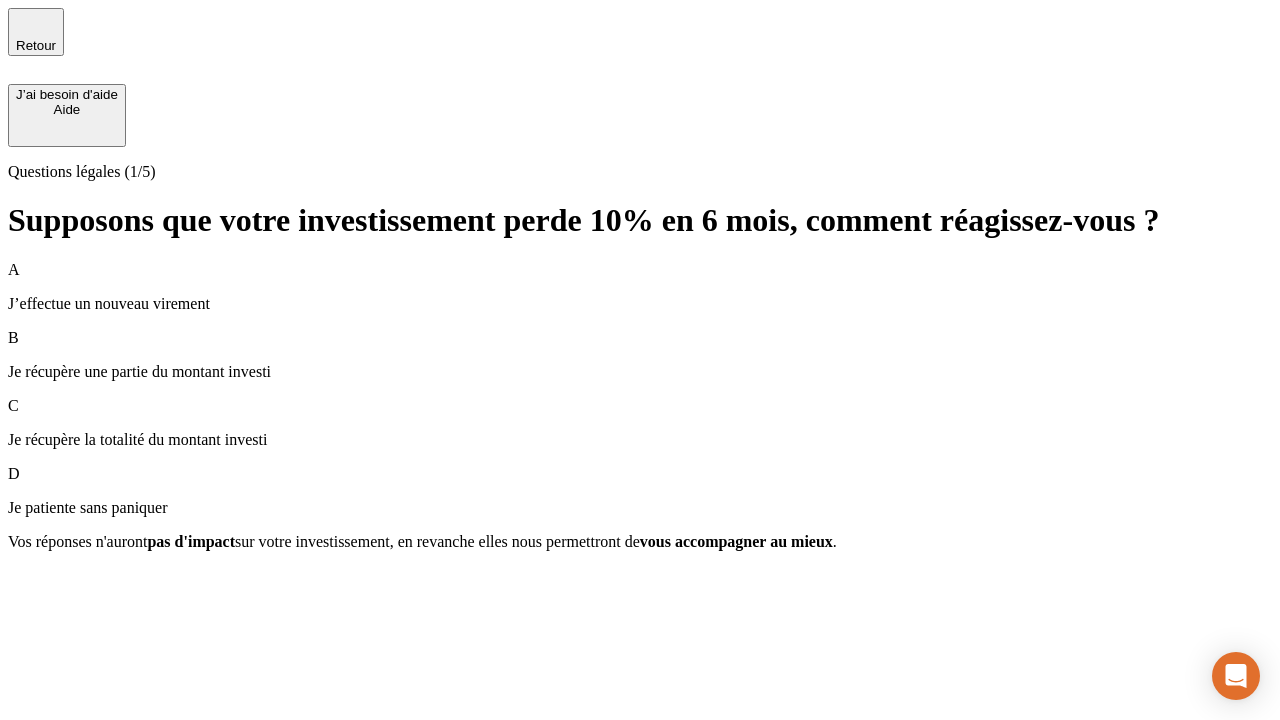 click on "A J’effectue un nouveau virement" at bounding box center [640, 287] 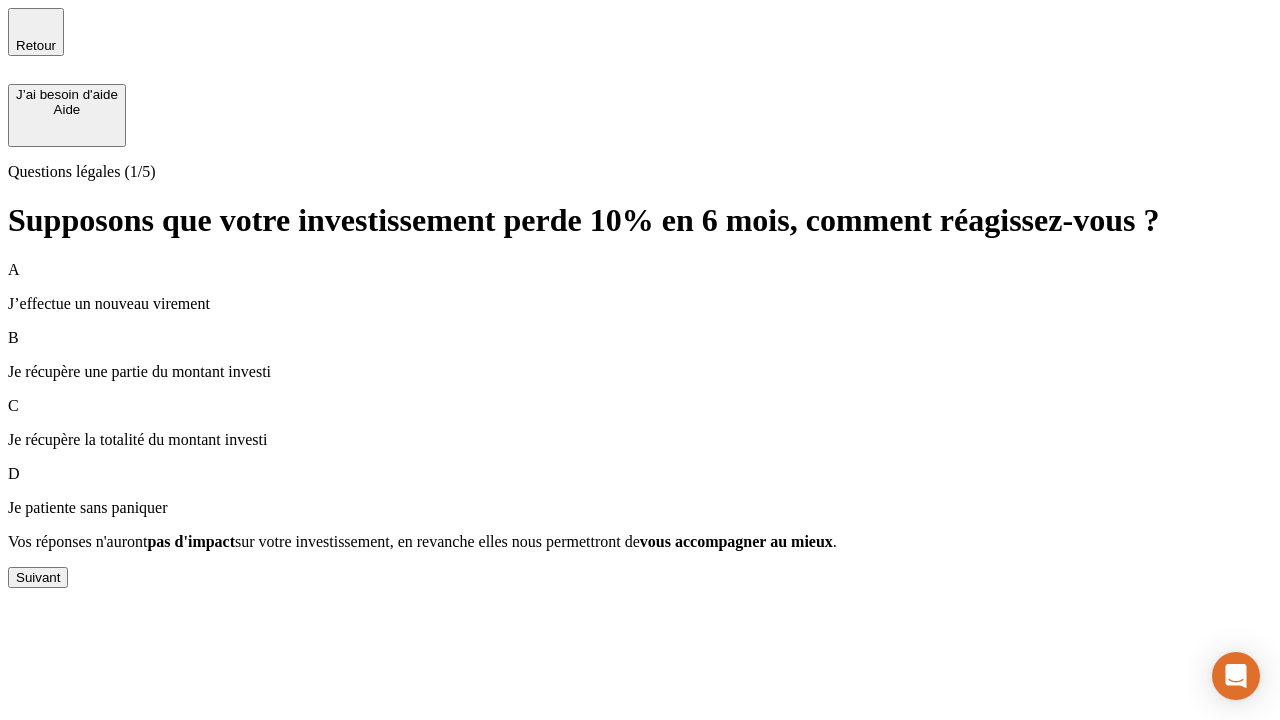click on "Suivant" at bounding box center (38, 577) 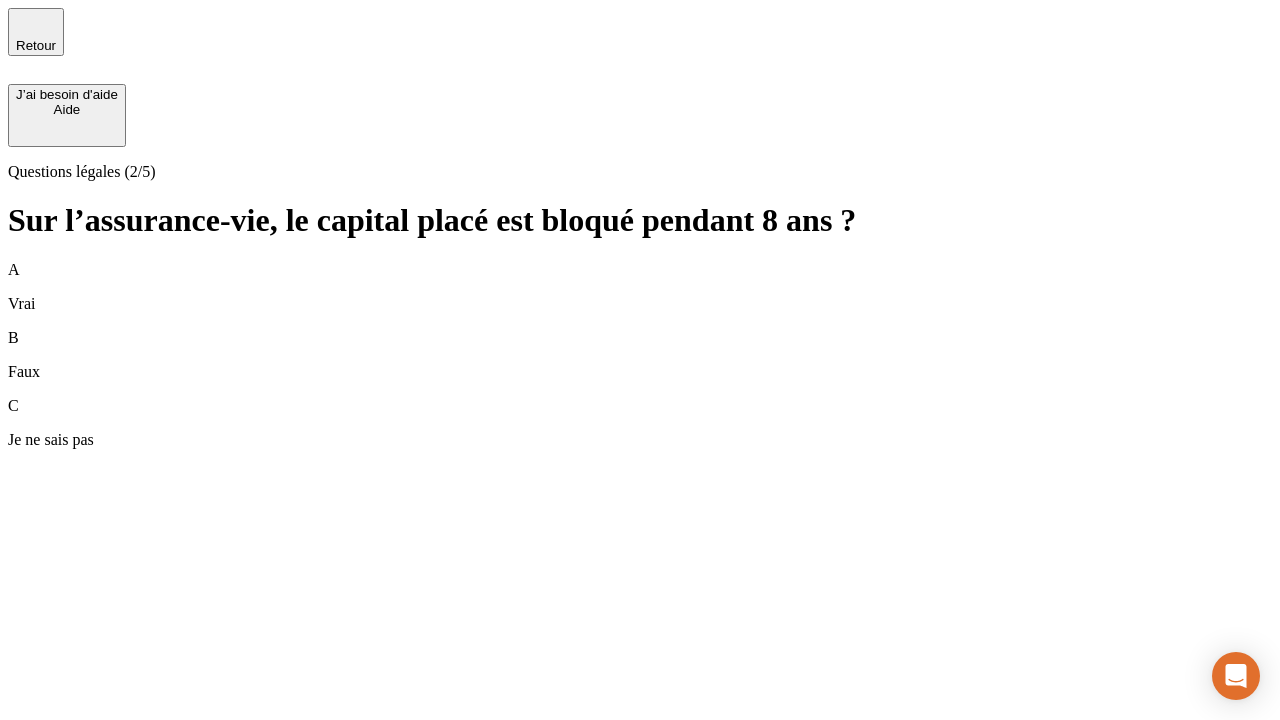 click on "B Faux" at bounding box center (640, 355) 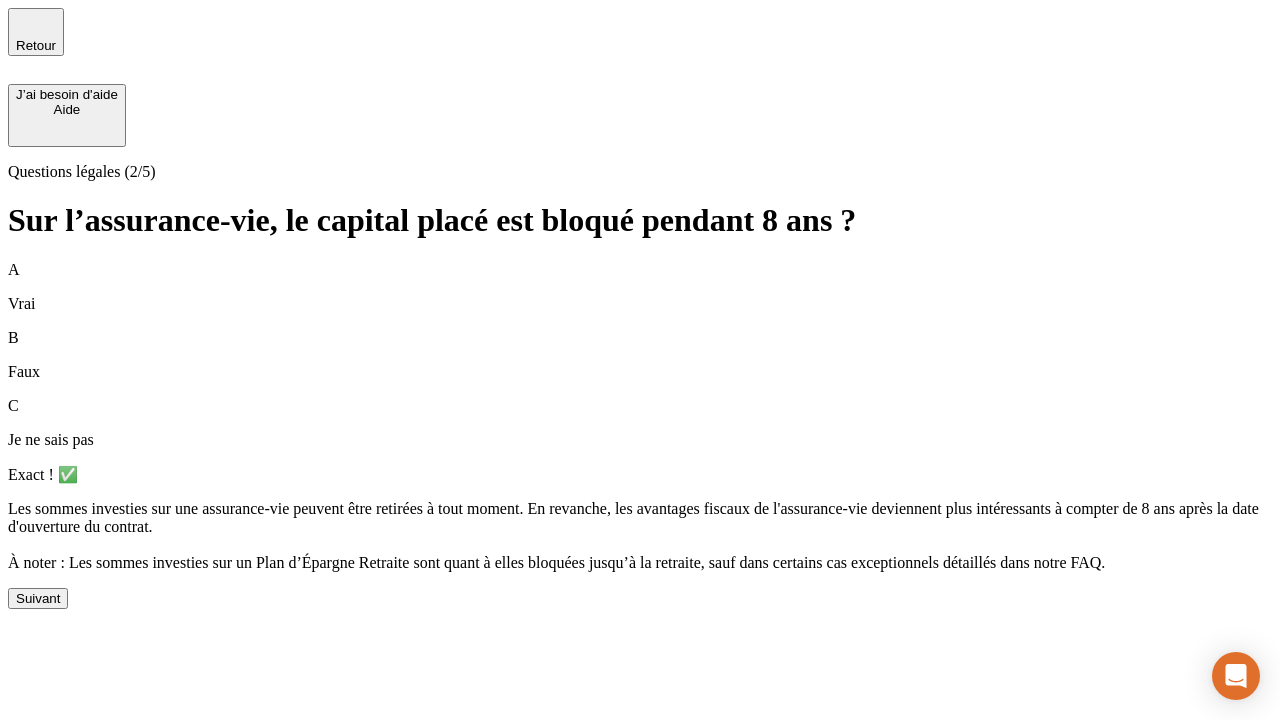 click on "Suivant" at bounding box center [38, 598] 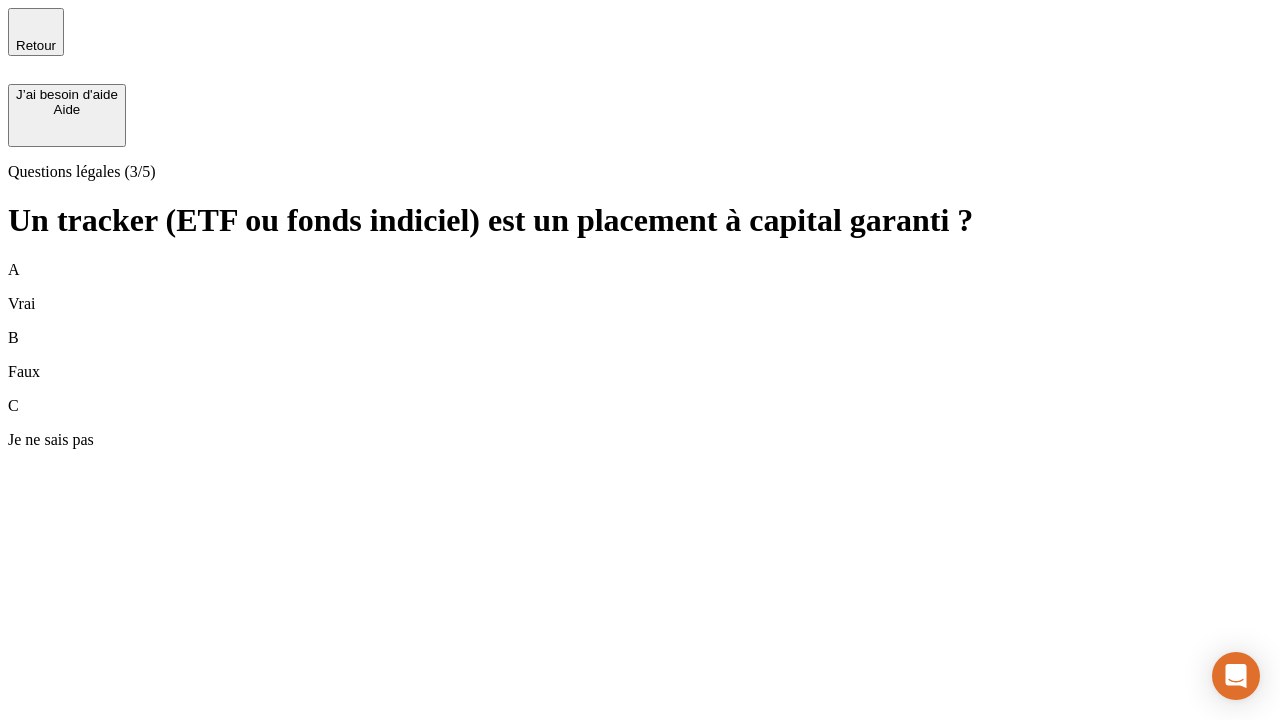 click on "B Faux" at bounding box center [640, 355] 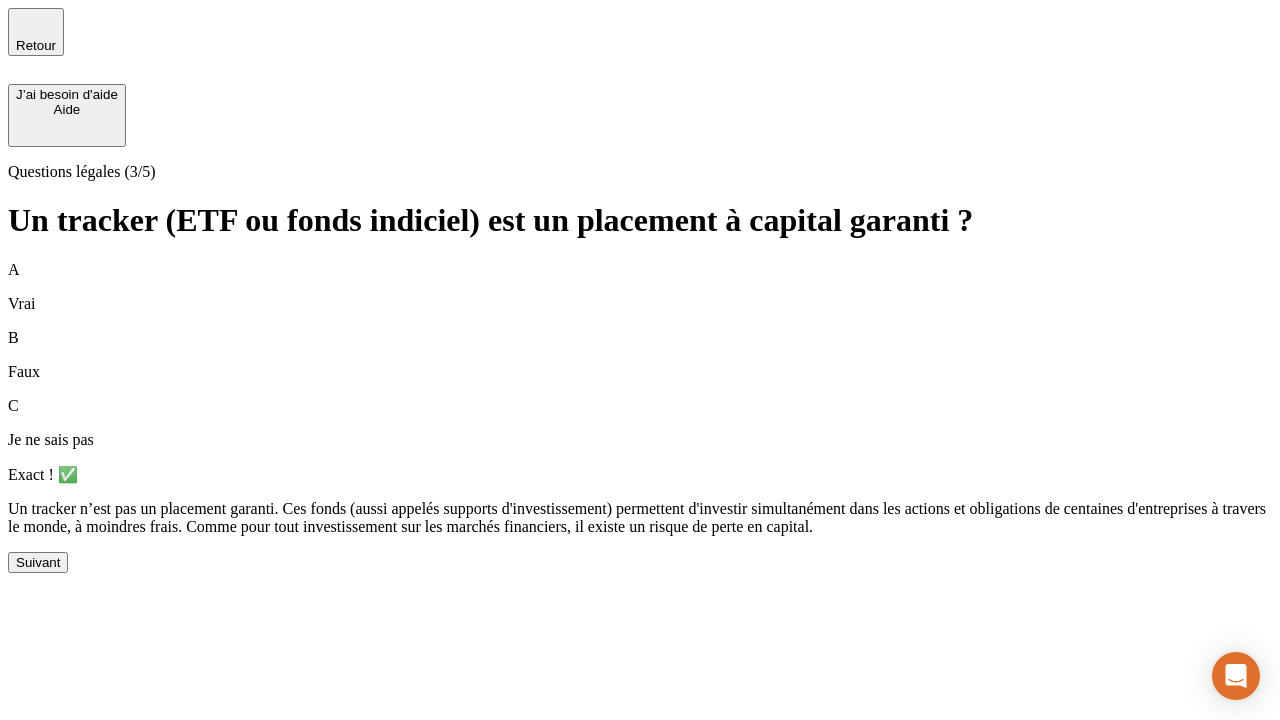 click on "Suivant" at bounding box center (38, 562) 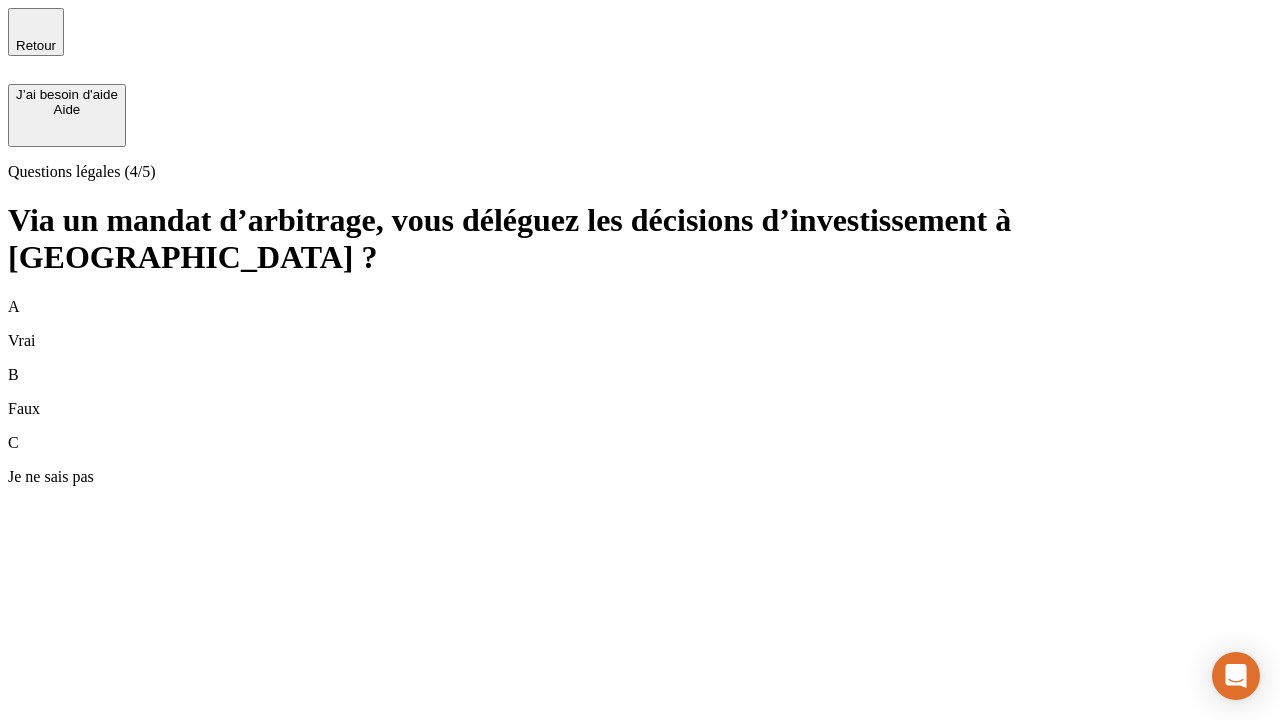 click on "A Vrai" at bounding box center [640, 324] 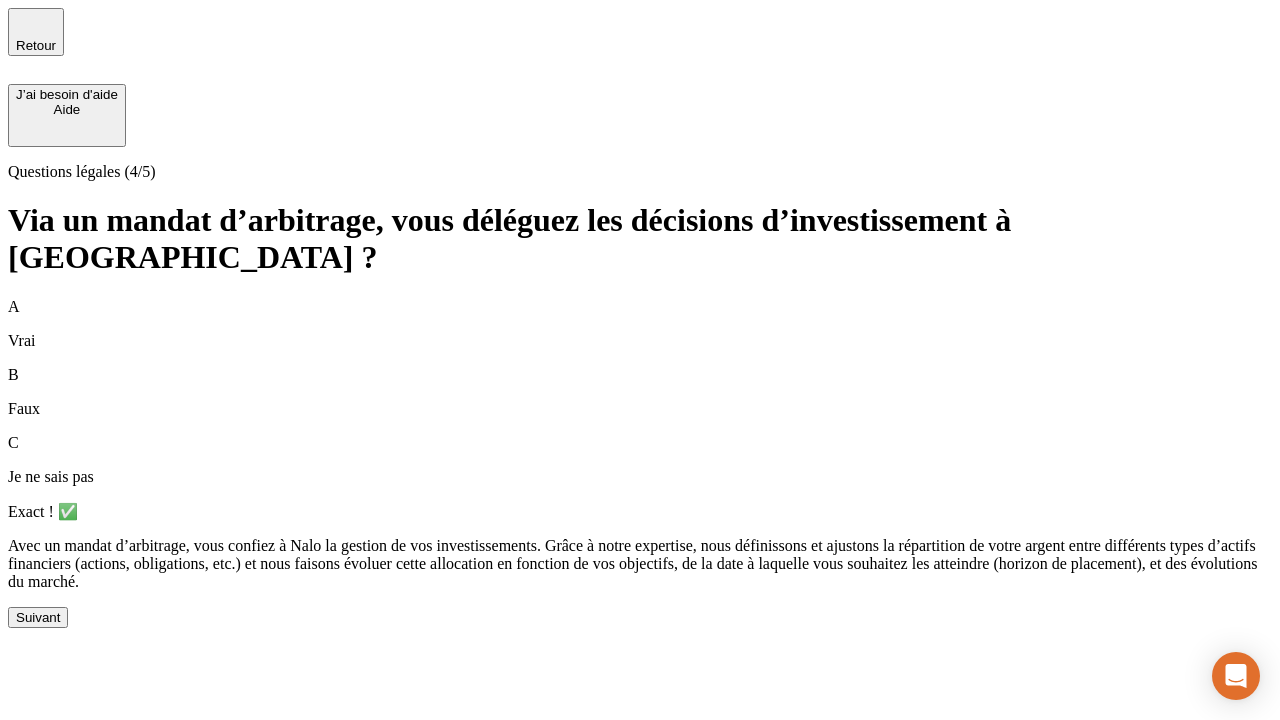 click on "Suivant" at bounding box center (38, 617) 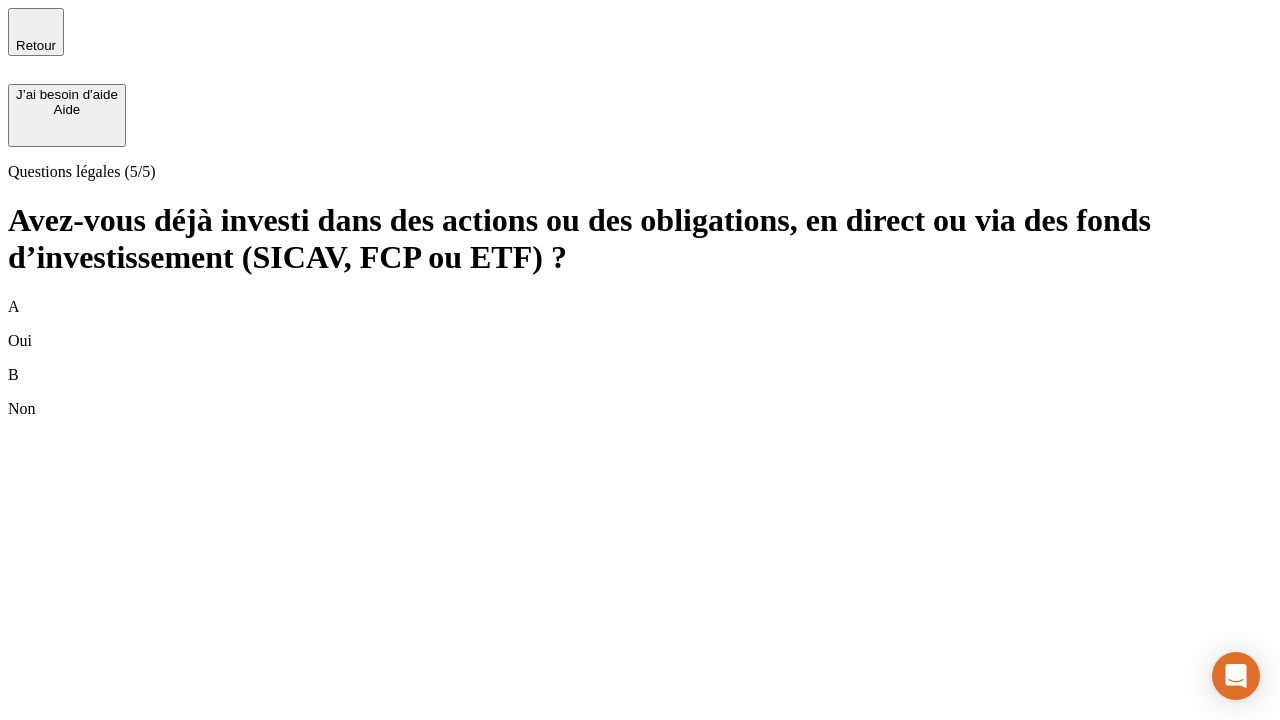 click on "B Non" at bounding box center [640, 392] 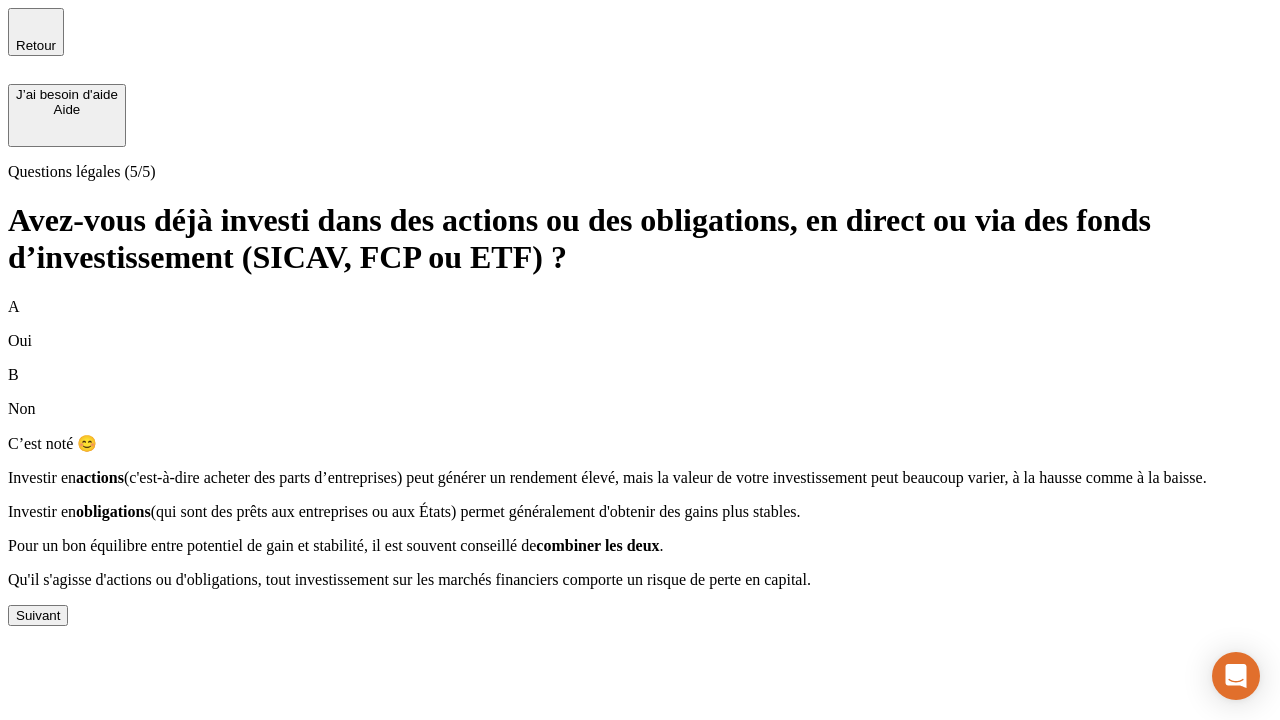 click on "Suivant" at bounding box center (38, 615) 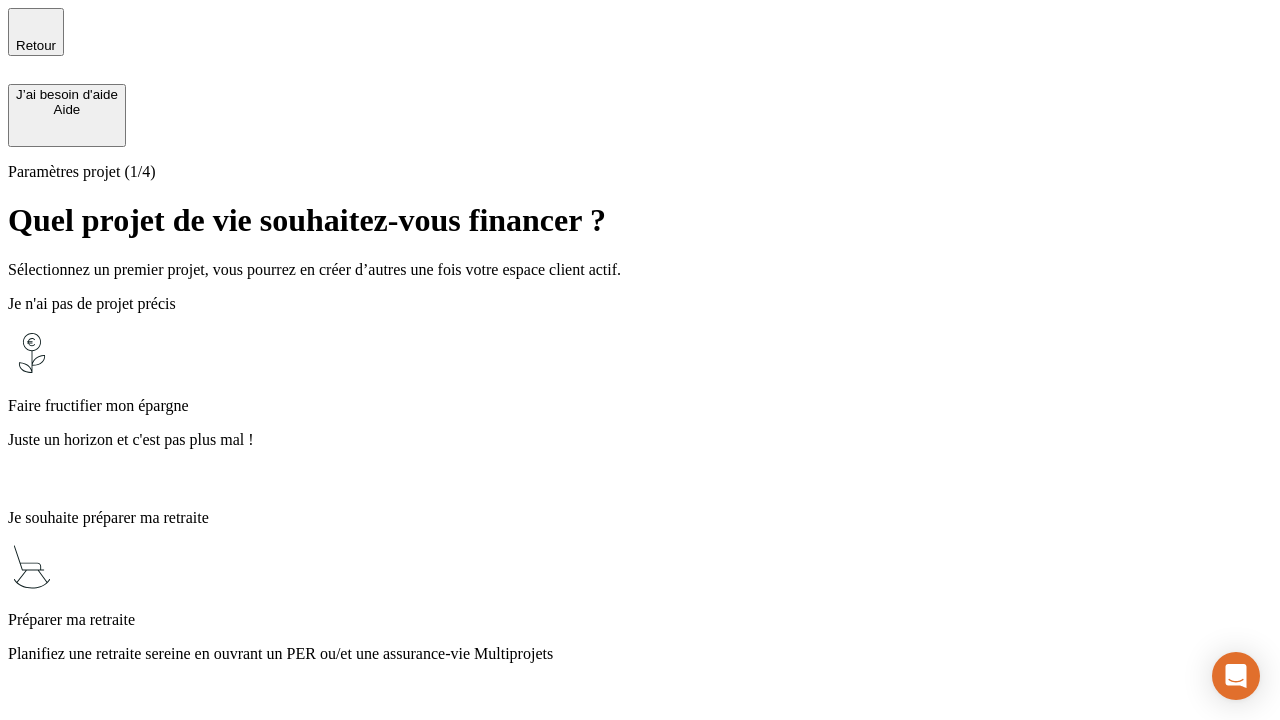 click on "Juste un horizon et c'est pas plus mal !" at bounding box center [640, 440] 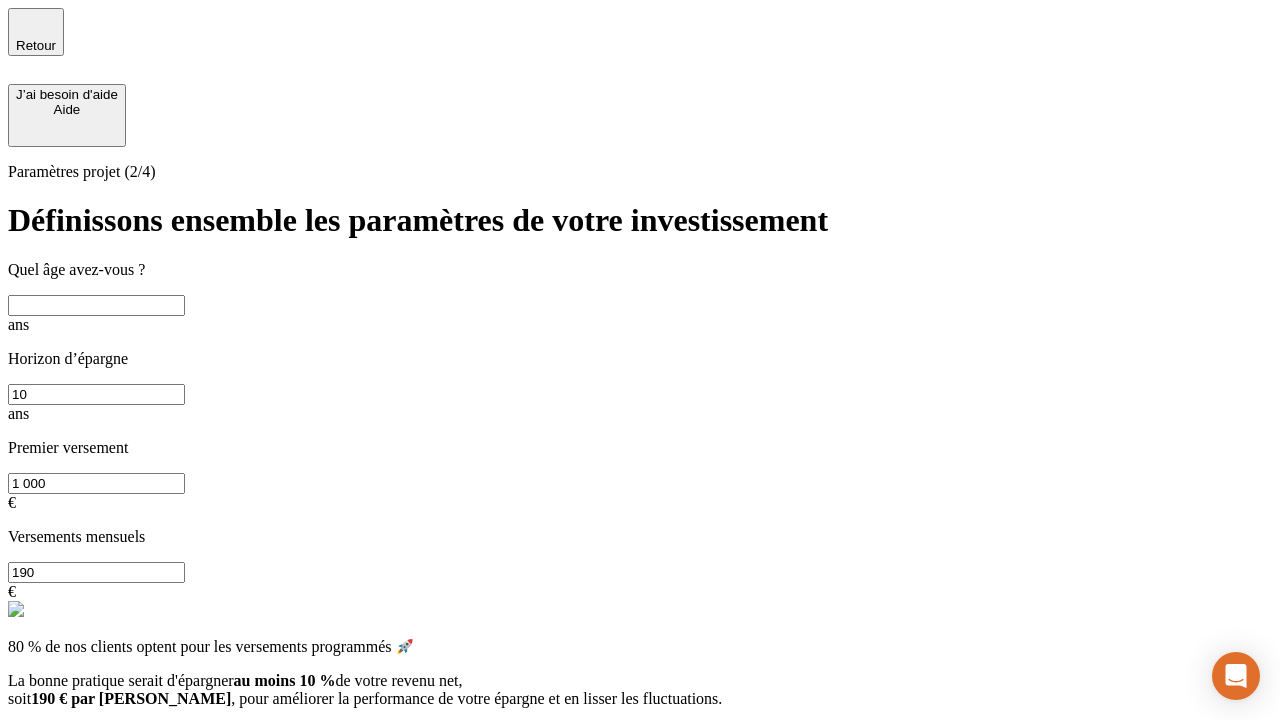 click at bounding box center (96, 305) 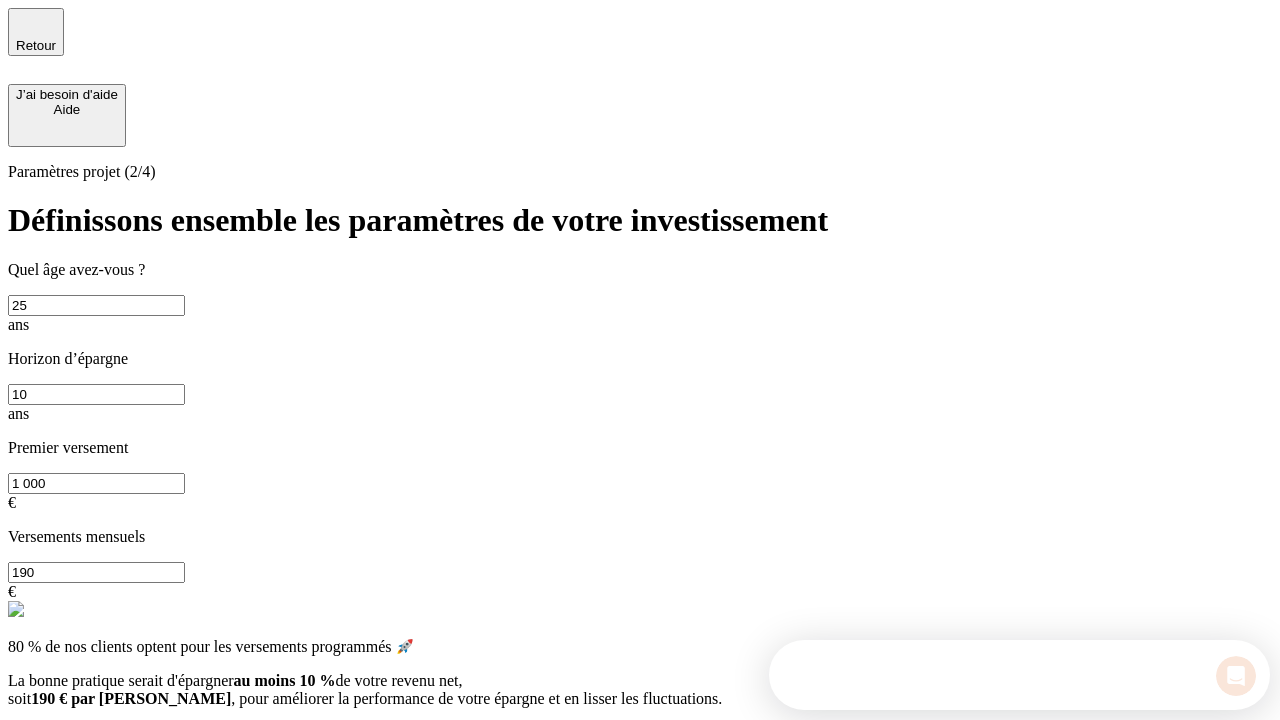 scroll, scrollTop: 0, scrollLeft: 0, axis: both 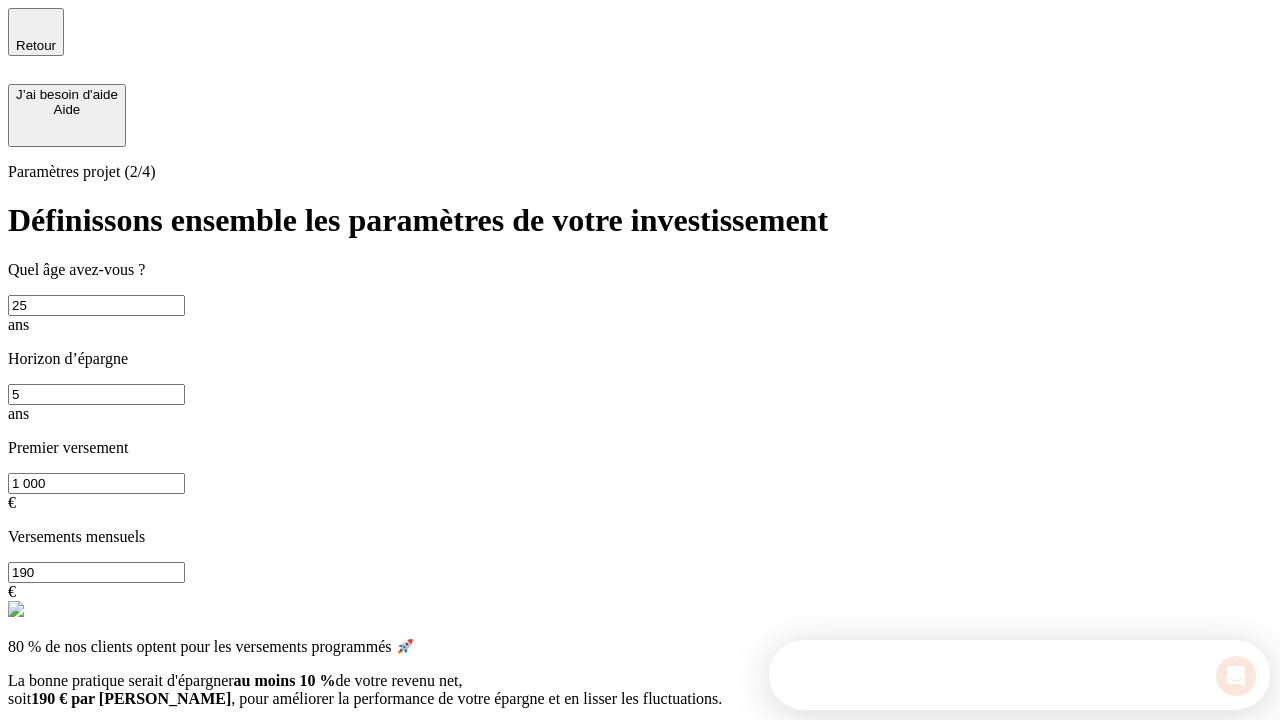 type on "5" 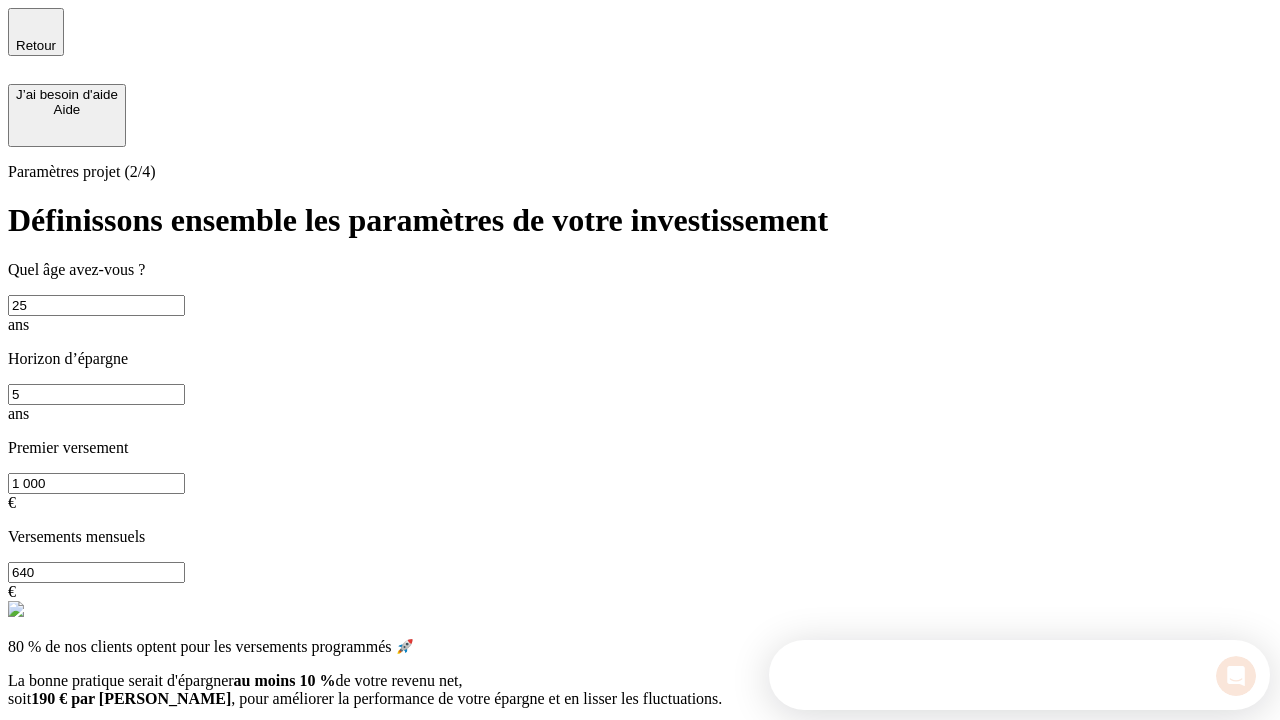 type on "640" 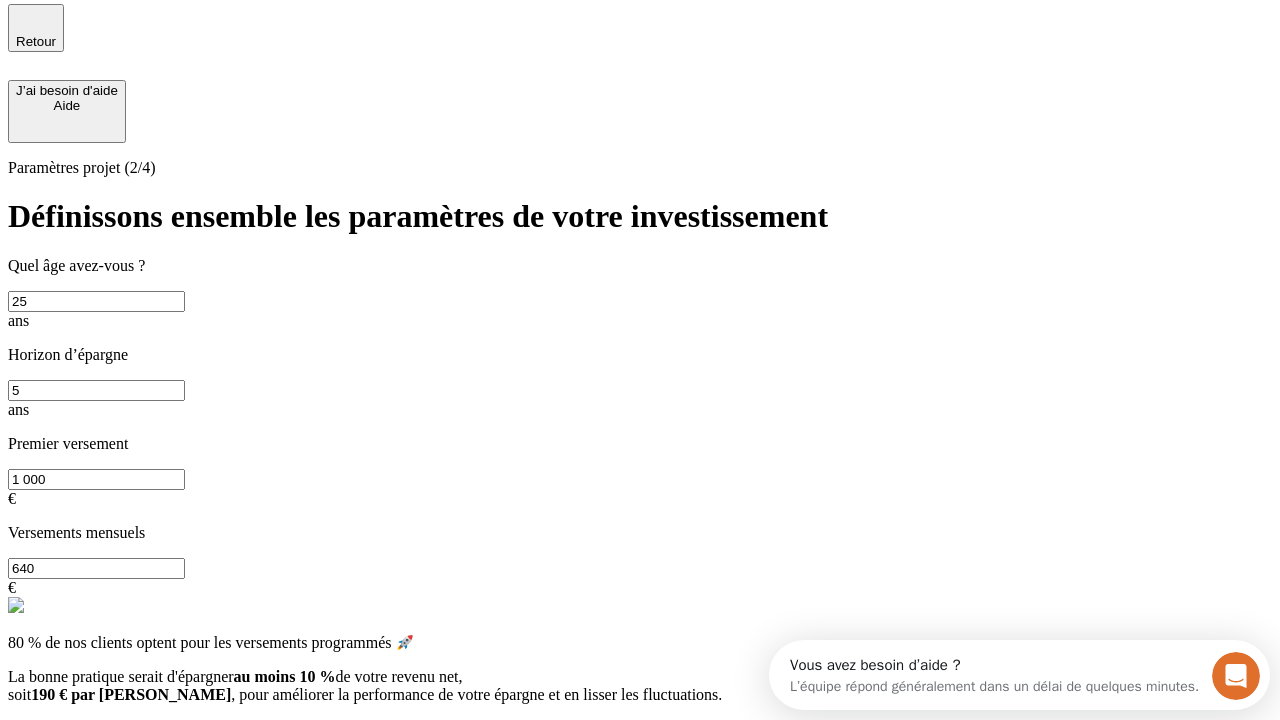 scroll, scrollTop: 0, scrollLeft: 0, axis: both 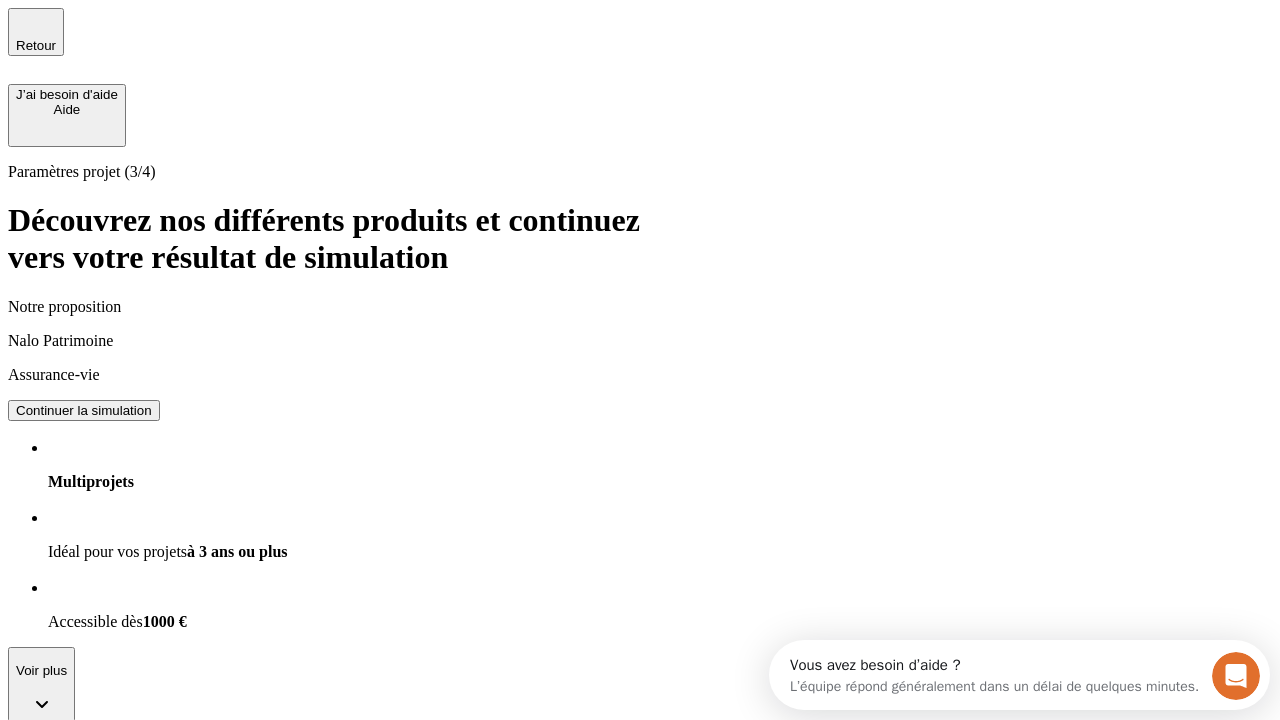 click on "Continuer la simulation" at bounding box center [84, 928] 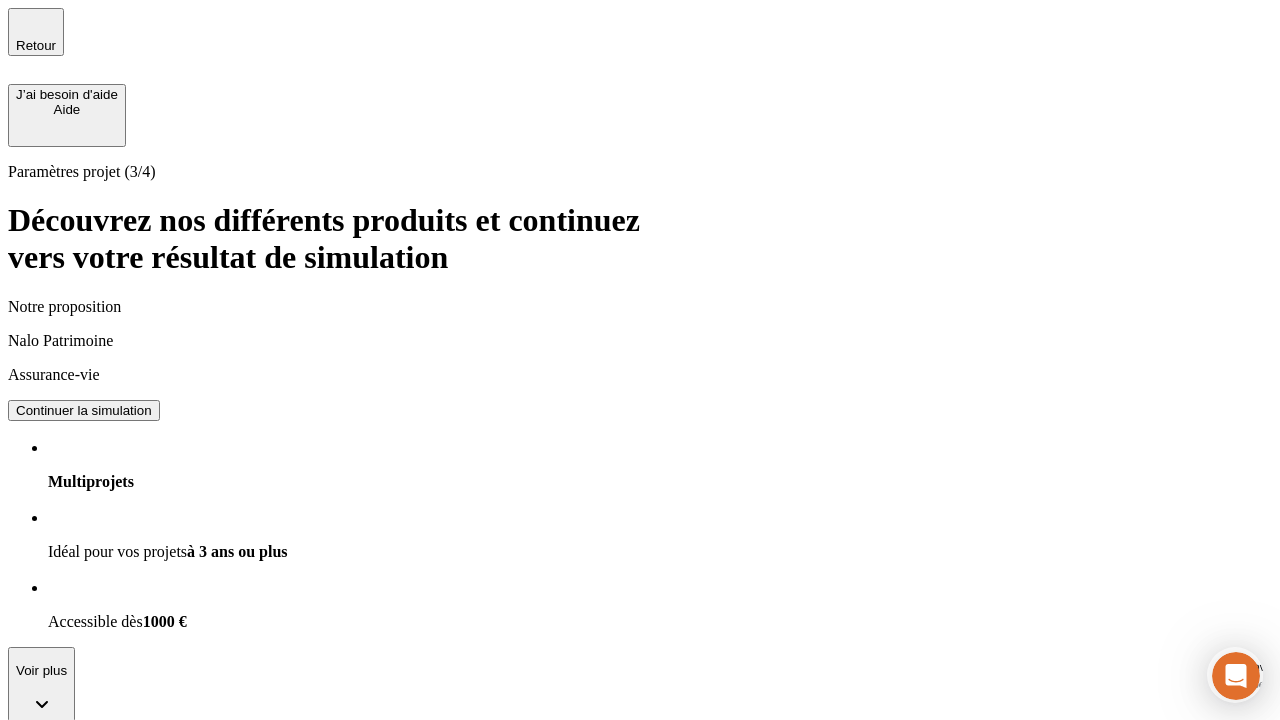 click on "Valider et continuer" at bounding box center [73, 2182] 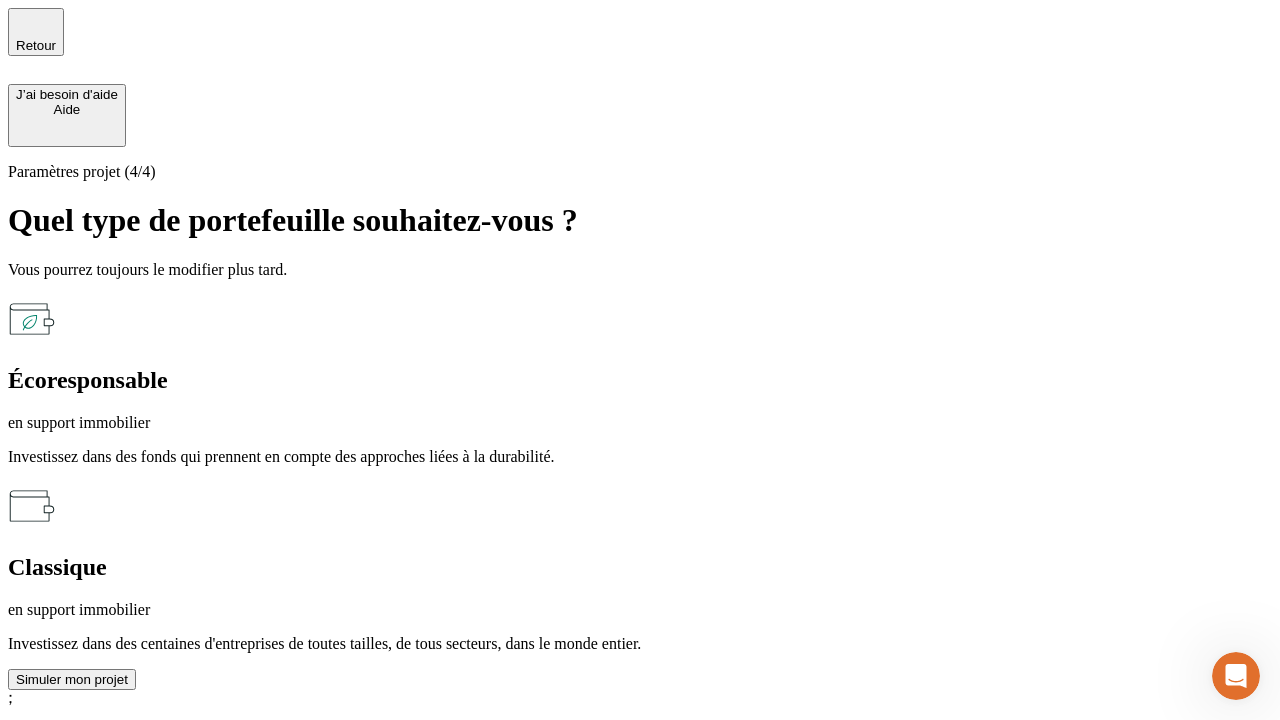 click on "en support immobilier" at bounding box center (640, 423) 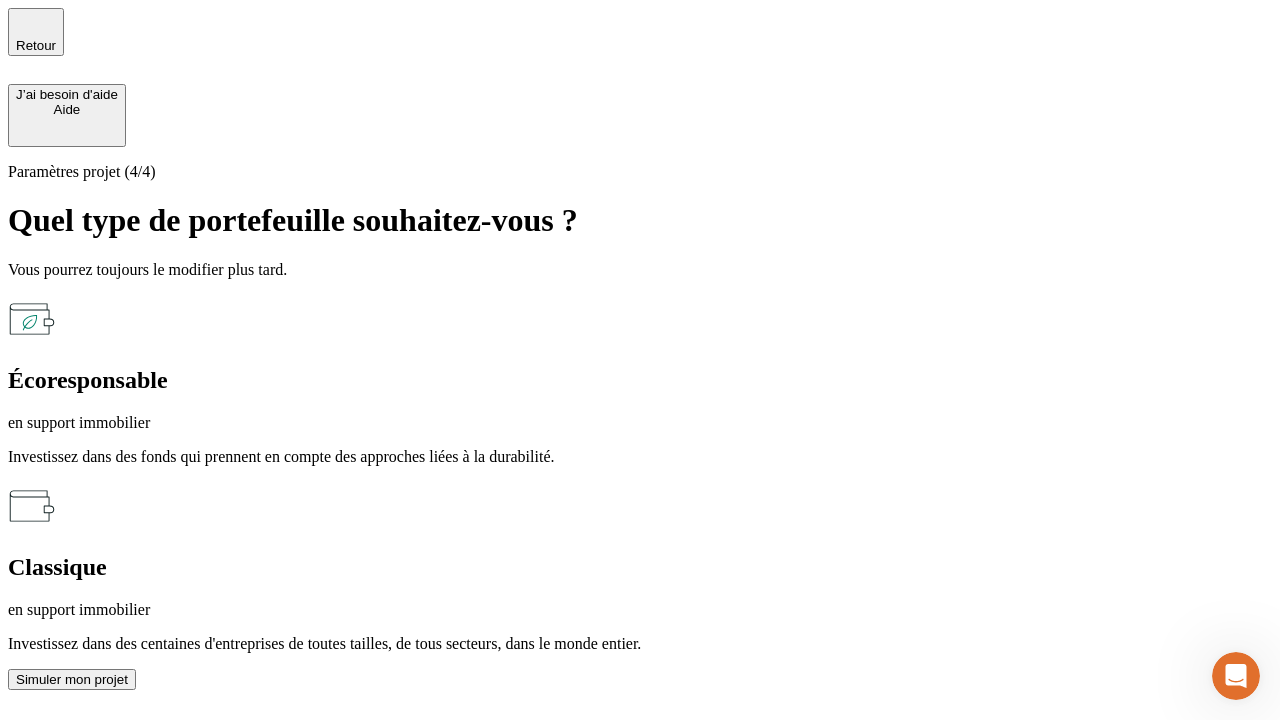 click on "Simuler mon projet" at bounding box center (72, 679) 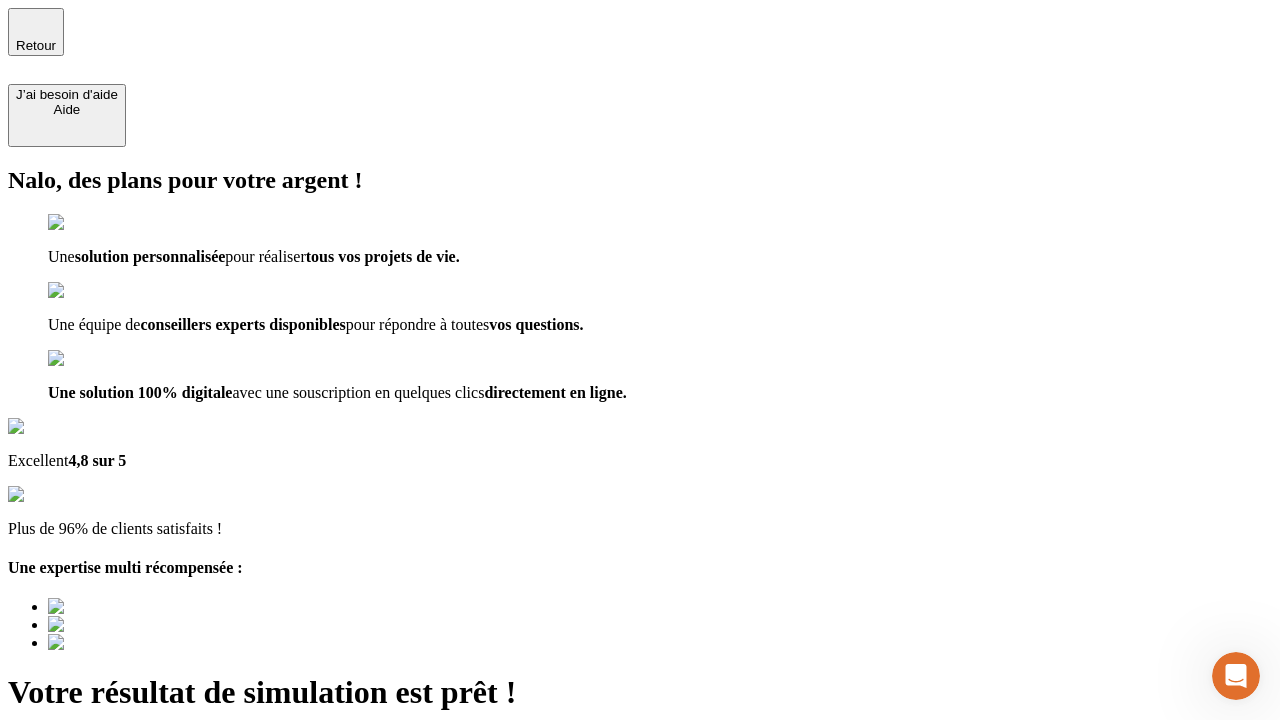 click on "Découvrir ma simulation" at bounding box center [87, 797] 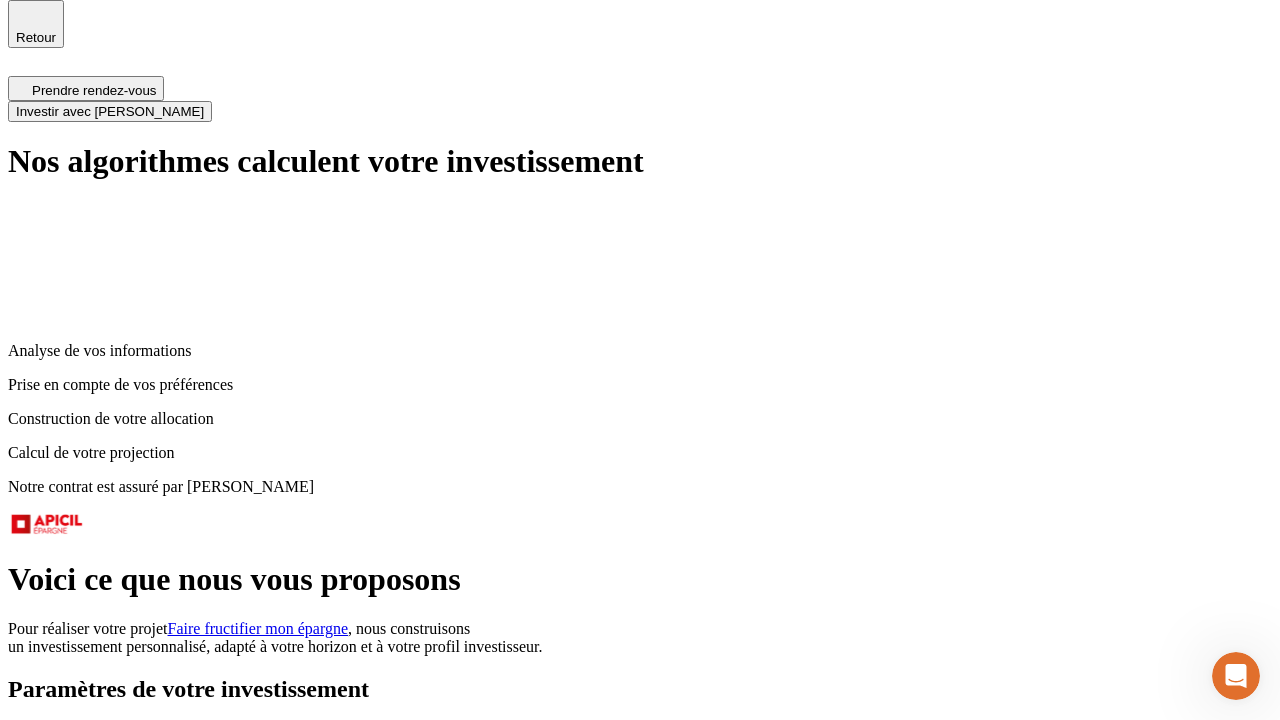 scroll, scrollTop: 0, scrollLeft: 0, axis: both 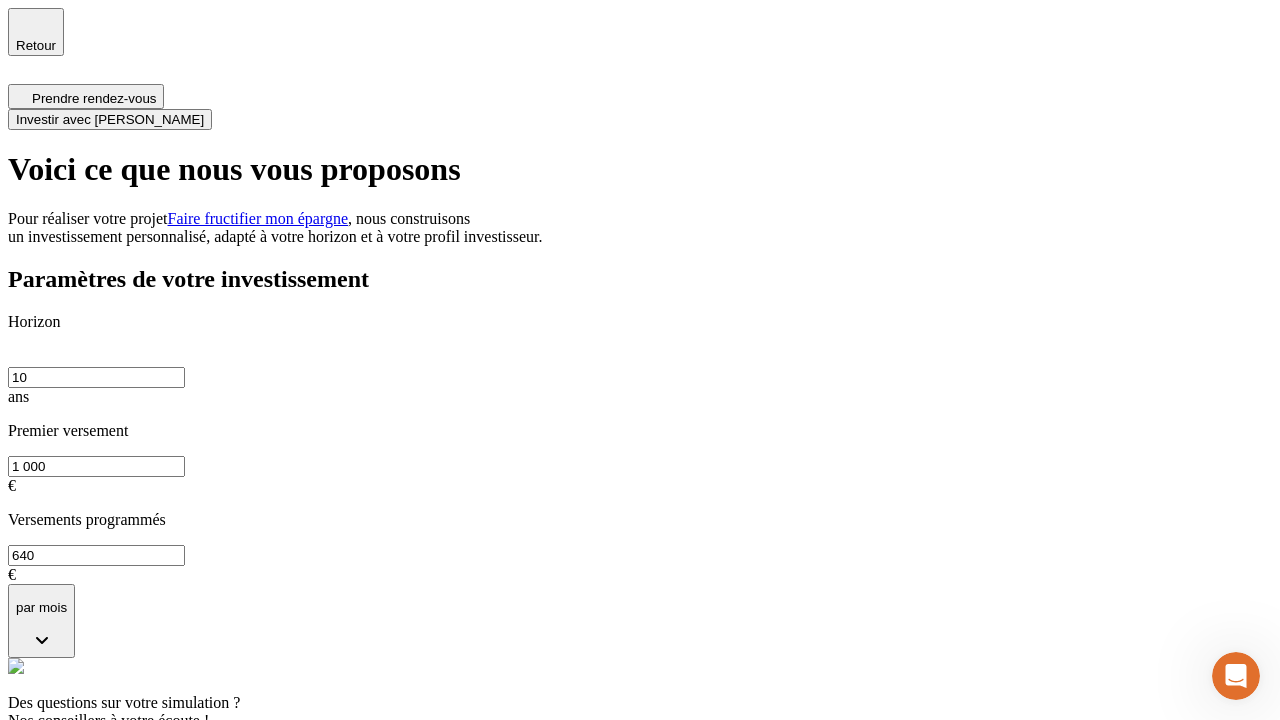 click on "Investir avec [PERSON_NAME]" at bounding box center (110, 119) 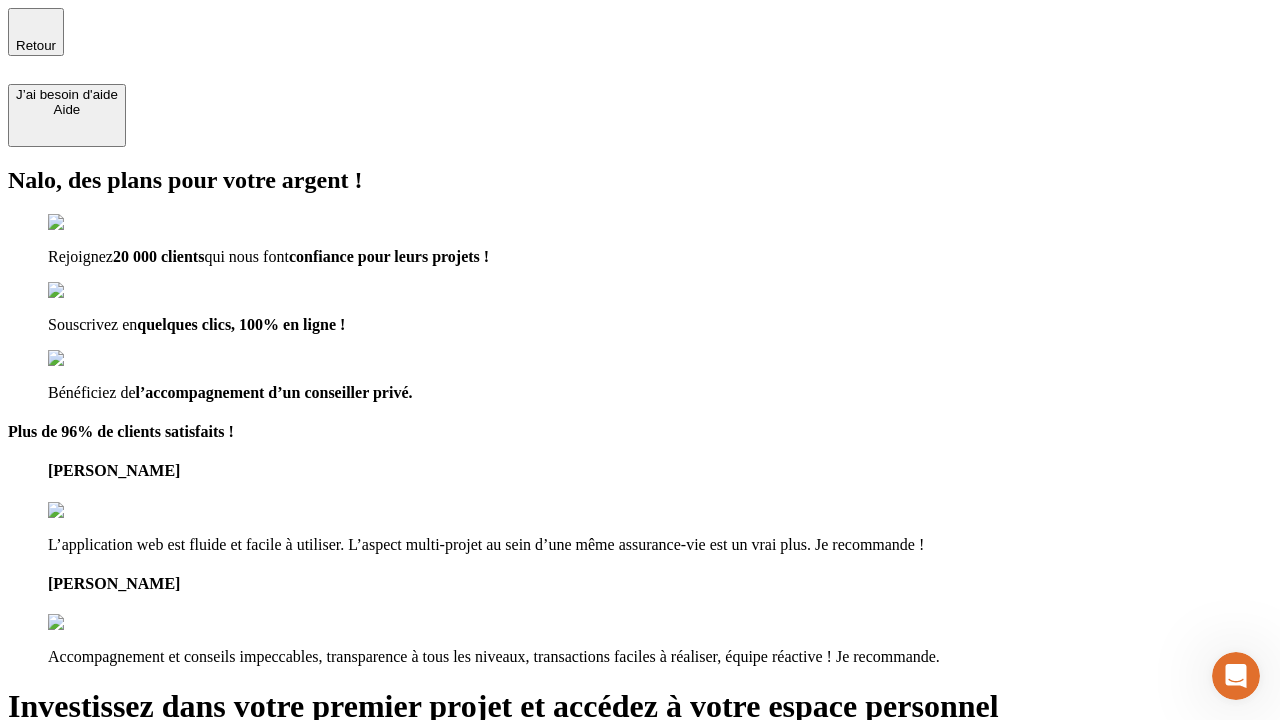type on "[EMAIL_ADDRESS][PERSON_NAME][DOMAIN_NAME]" 